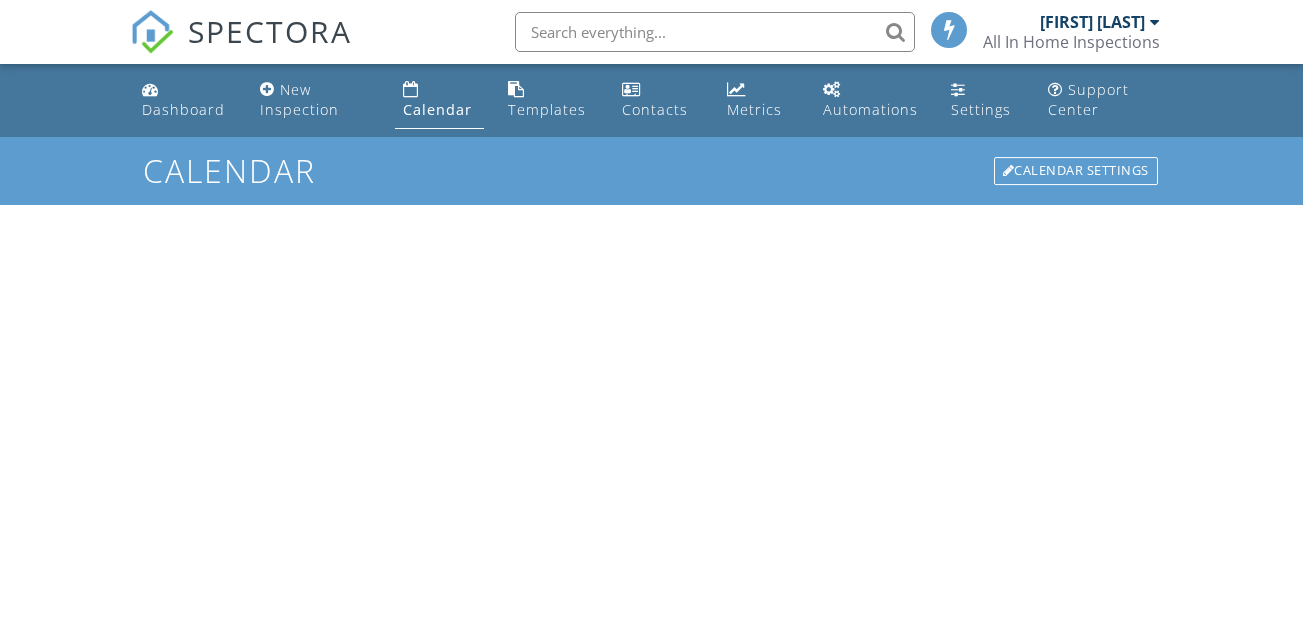 scroll, scrollTop: 0, scrollLeft: 0, axis: both 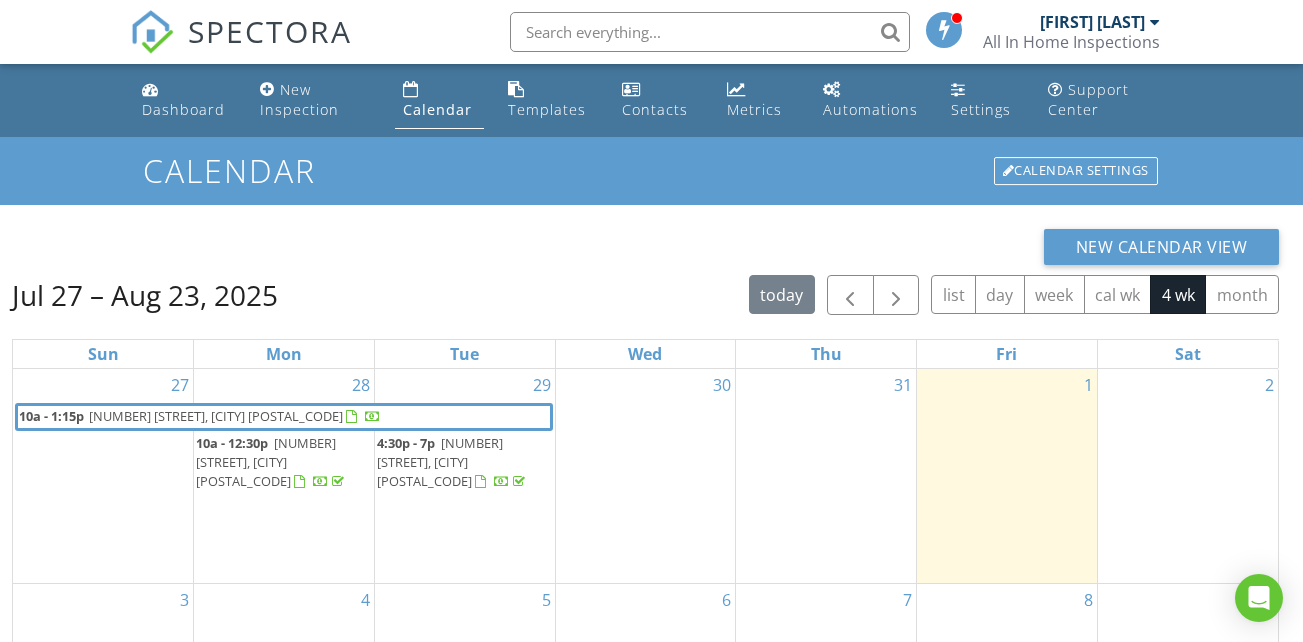 click on "[NUMBER] [STREET], [CITY] [POSTAL_CODE]" at bounding box center (319, 417) 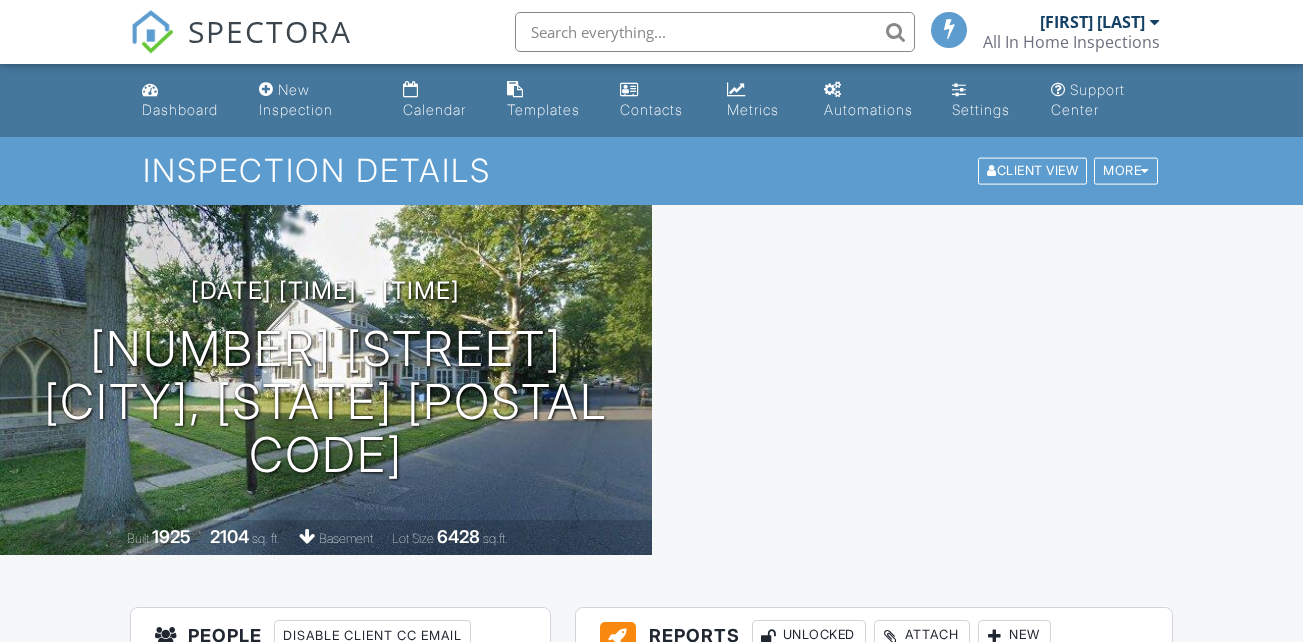 scroll, scrollTop: 0, scrollLeft: 0, axis: both 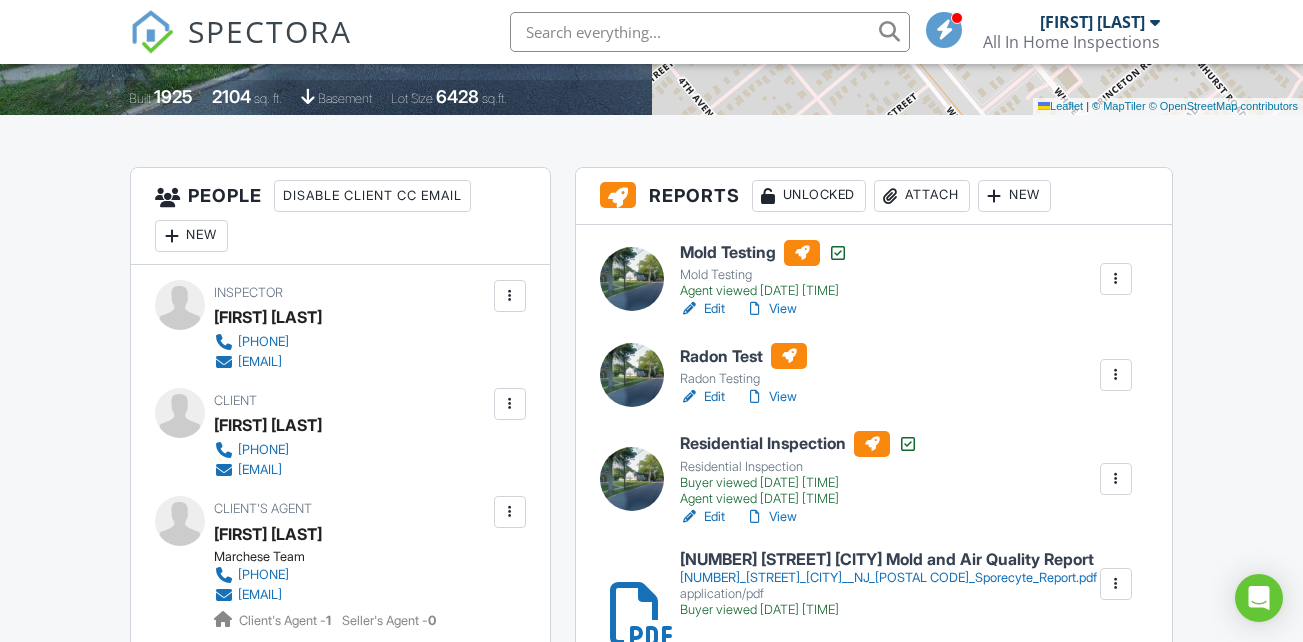 click on "Edit" at bounding box center (702, 397) 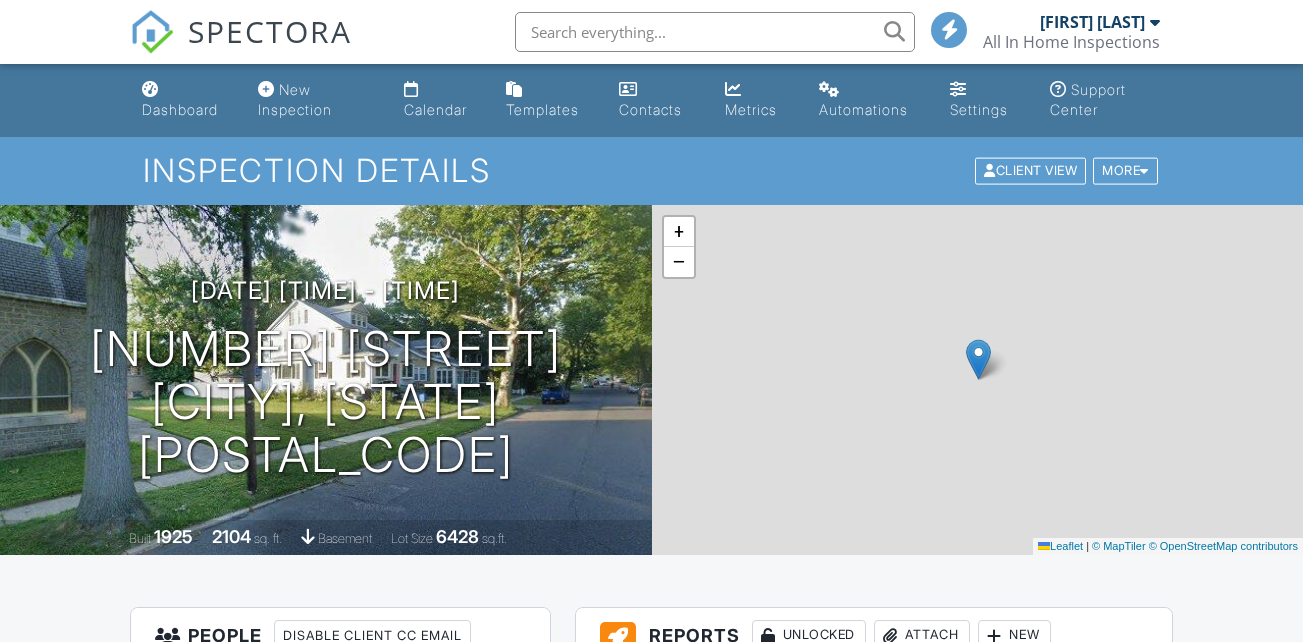 scroll, scrollTop: 0, scrollLeft: 0, axis: both 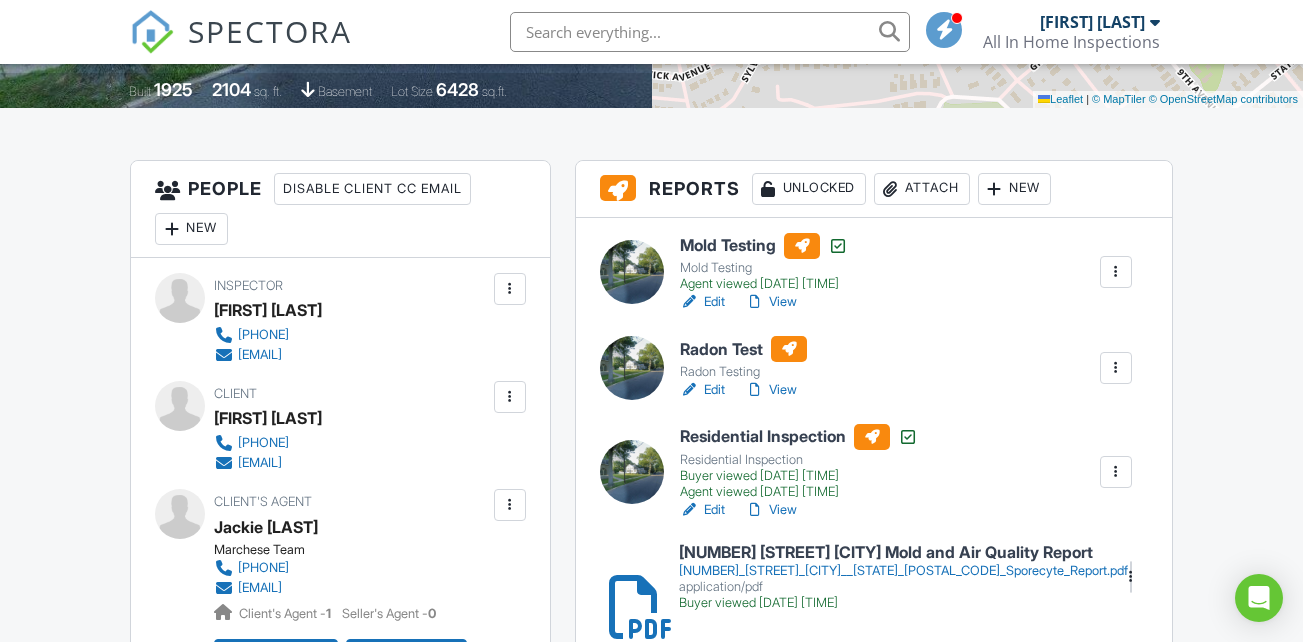 click on "View" at bounding box center [771, 390] 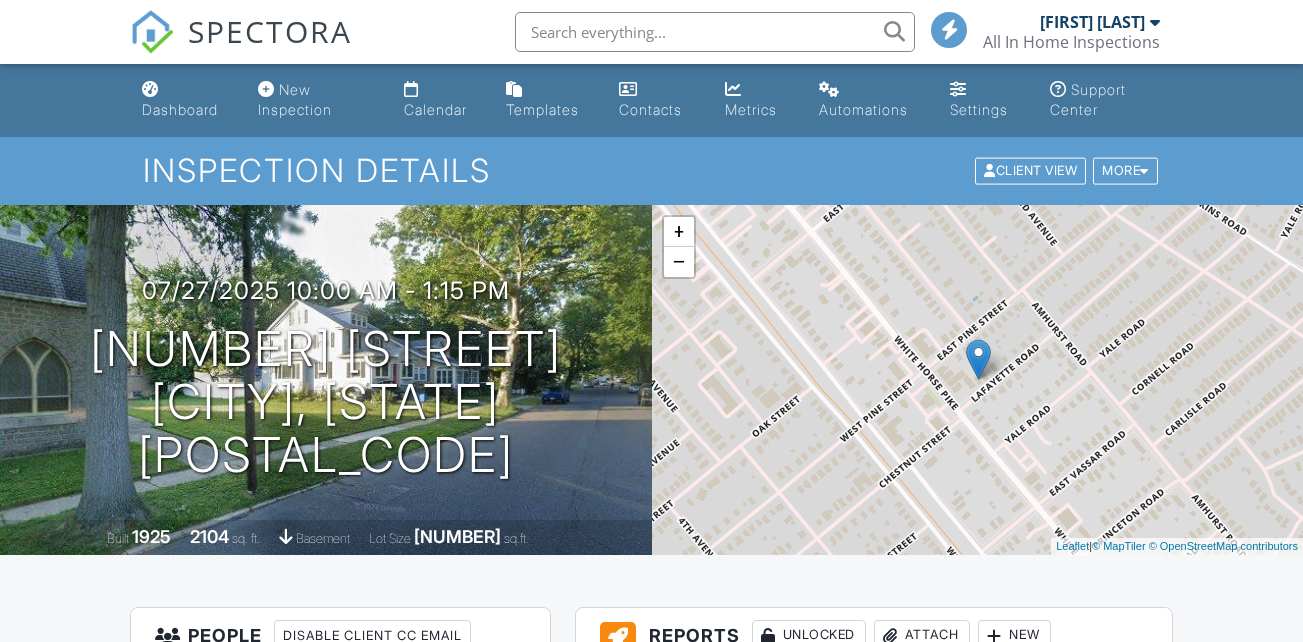 scroll, scrollTop: 0, scrollLeft: 0, axis: both 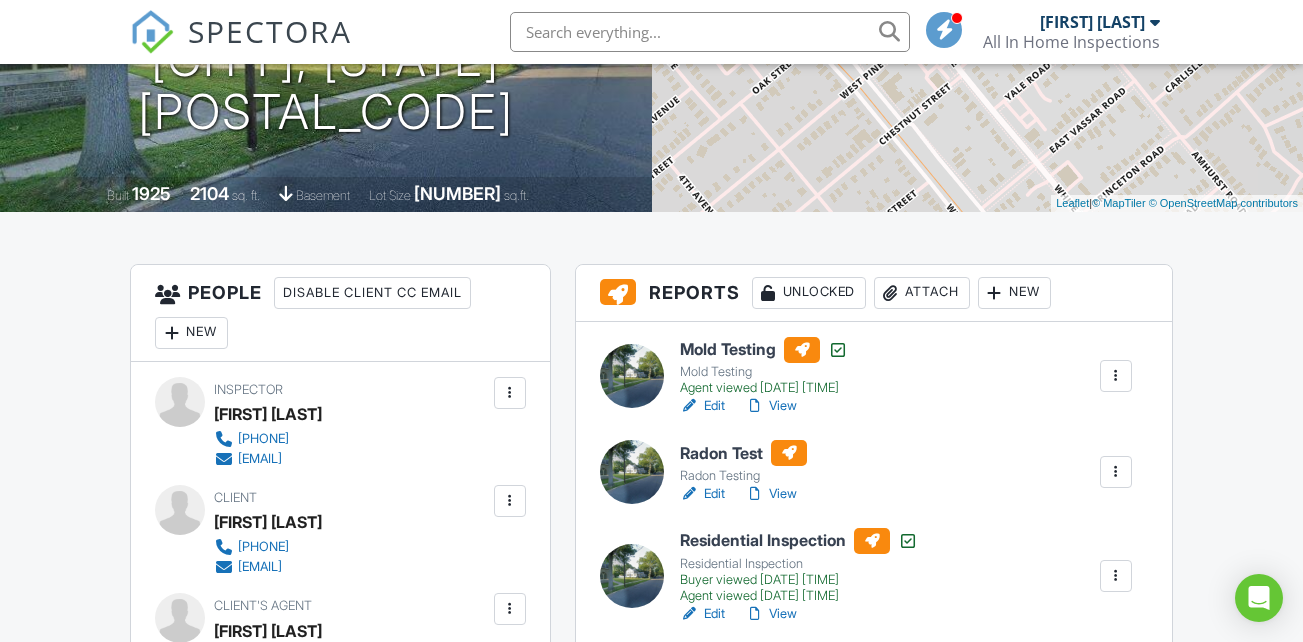 click on "View" at bounding box center [771, 494] 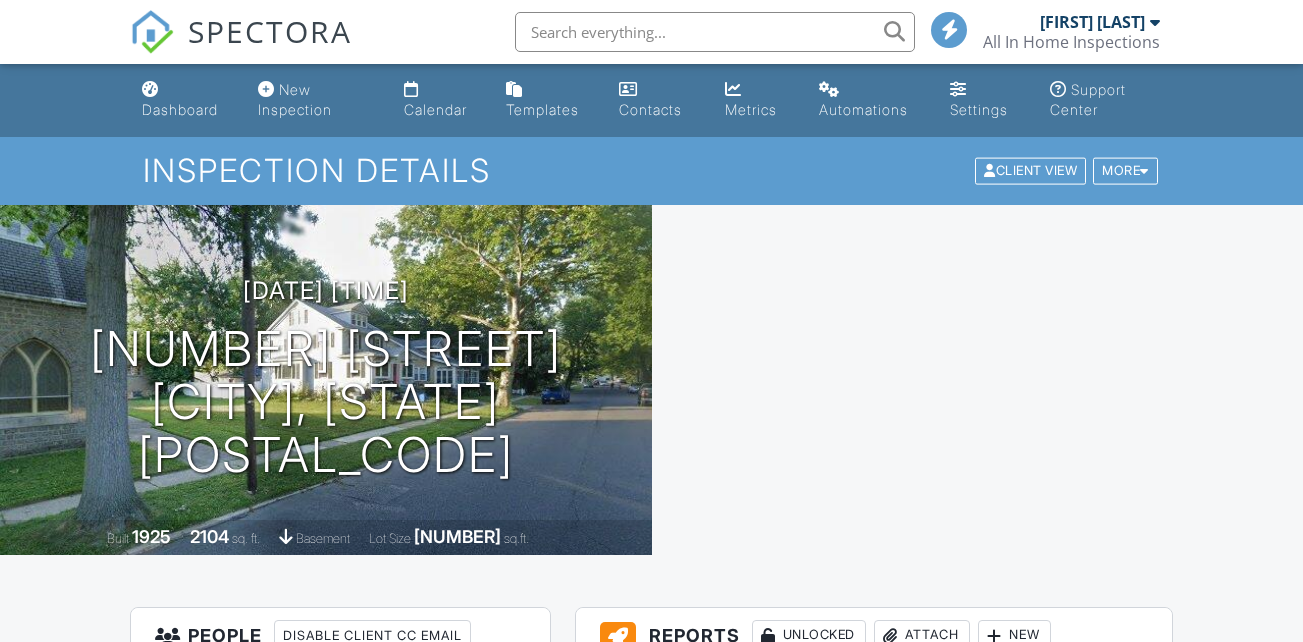 scroll, scrollTop: 0, scrollLeft: 0, axis: both 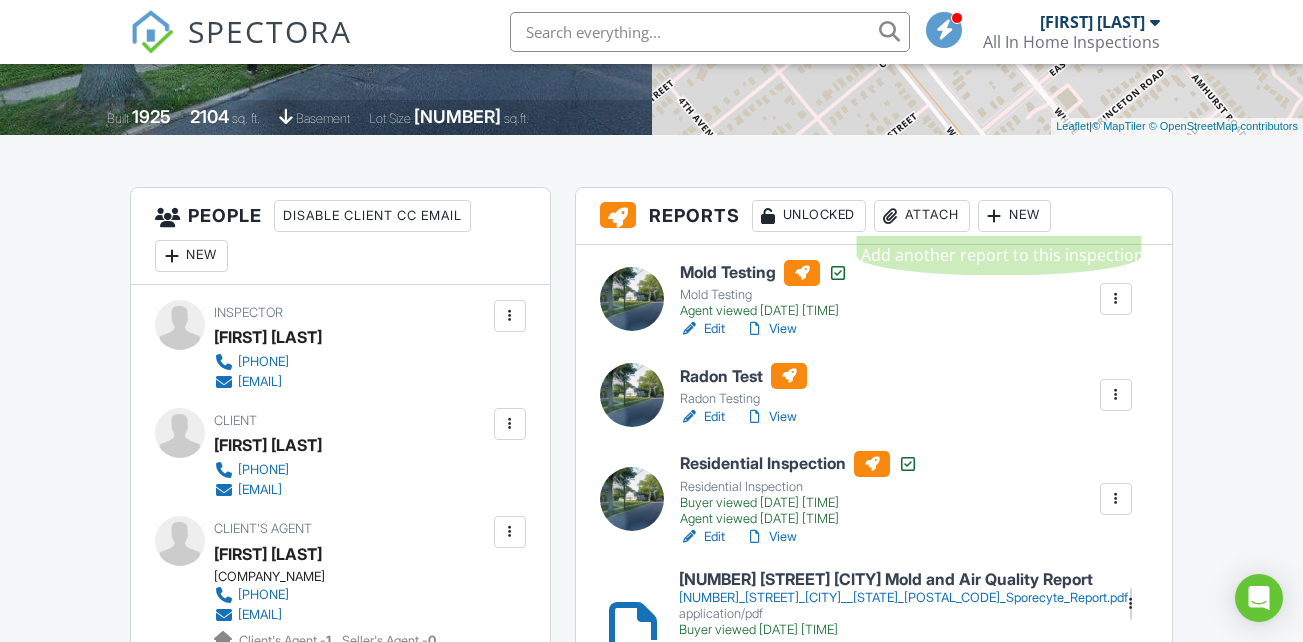 click at bounding box center [995, 216] 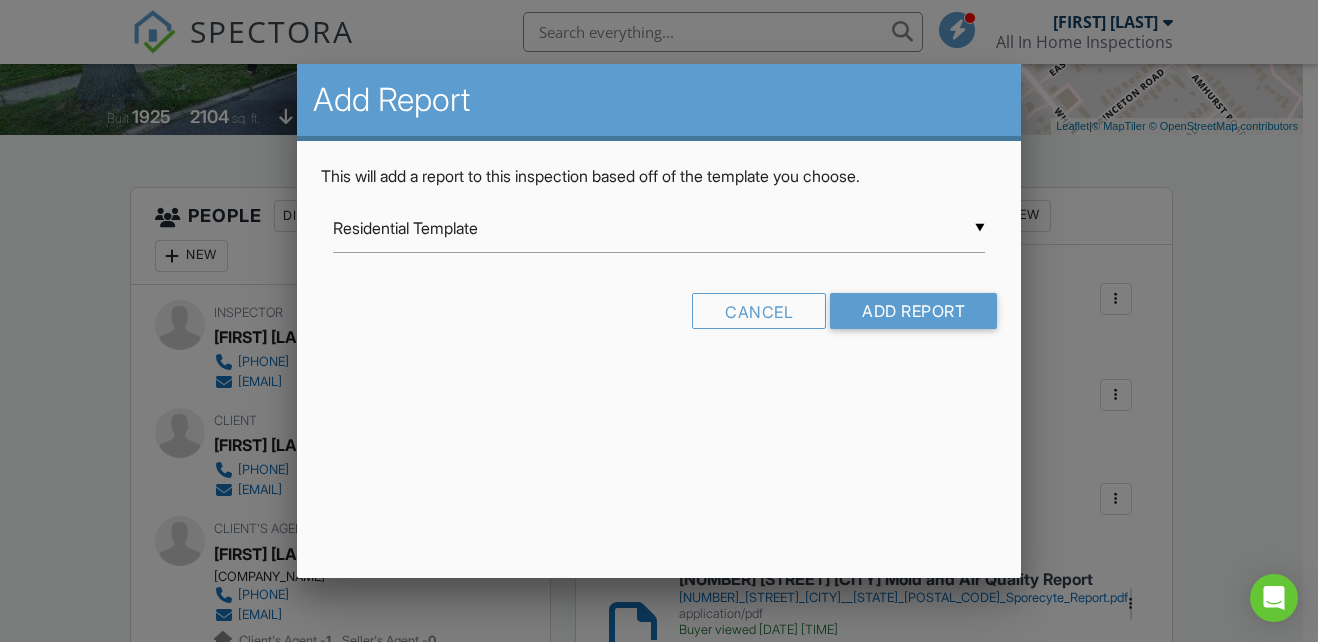 click on "▼ Residential Template Residential Template Residential Template from All In Home Inspections Room-by-Room Residential Template Mold Testing  Radon Testing Residential Inspection  Residential Template
Residential Template from All In Home Inspections
Room-by-Room Residential Template
Mold Testing
Radon Testing
Residential Inspection" at bounding box center [659, 228] 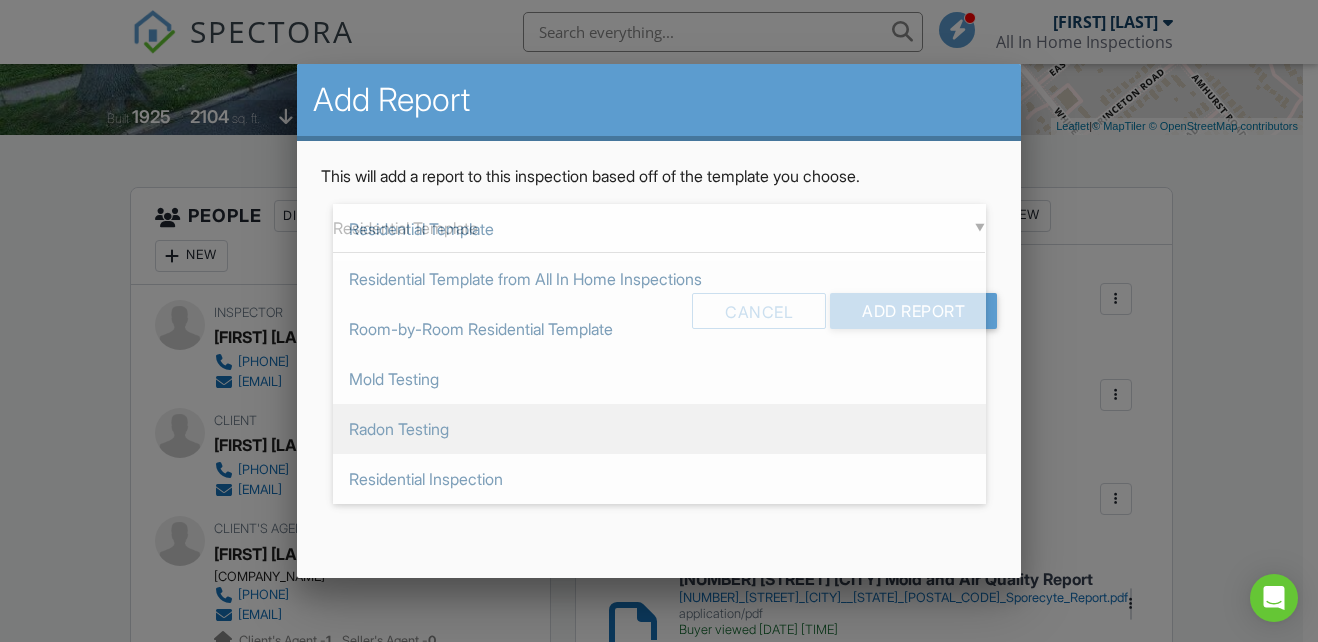 click on "Radon Testing" at bounding box center [659, 429] 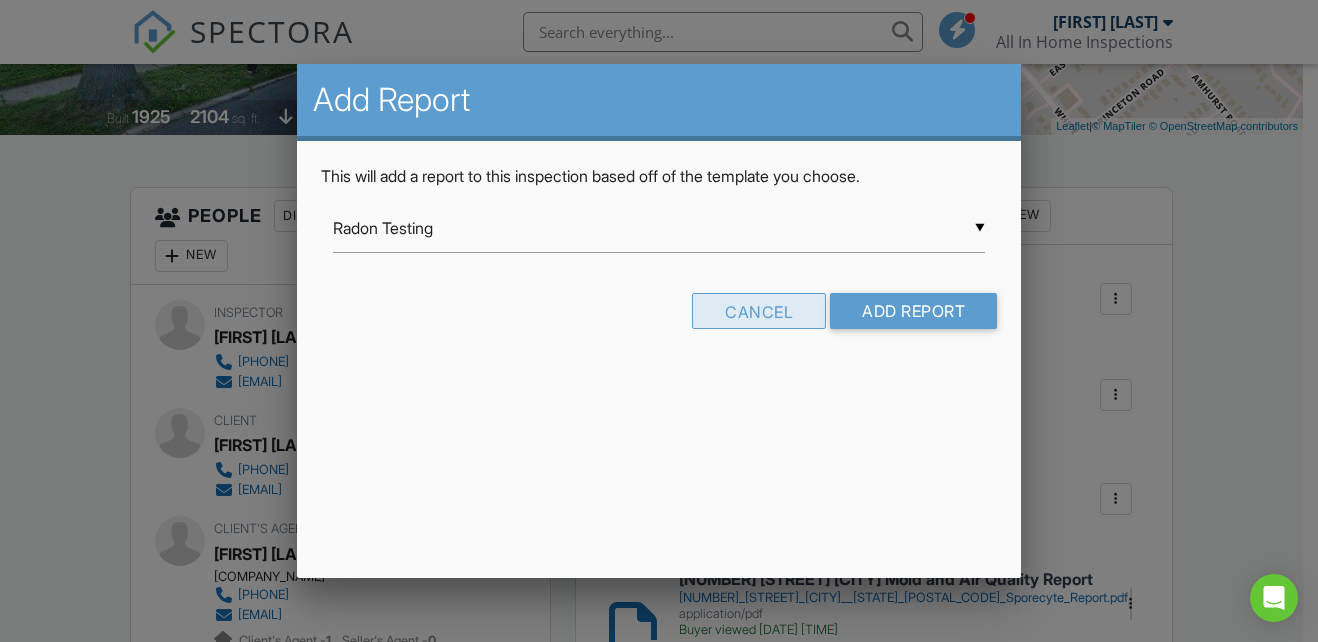 click on "Cancel" at bounding box center (759, 311) 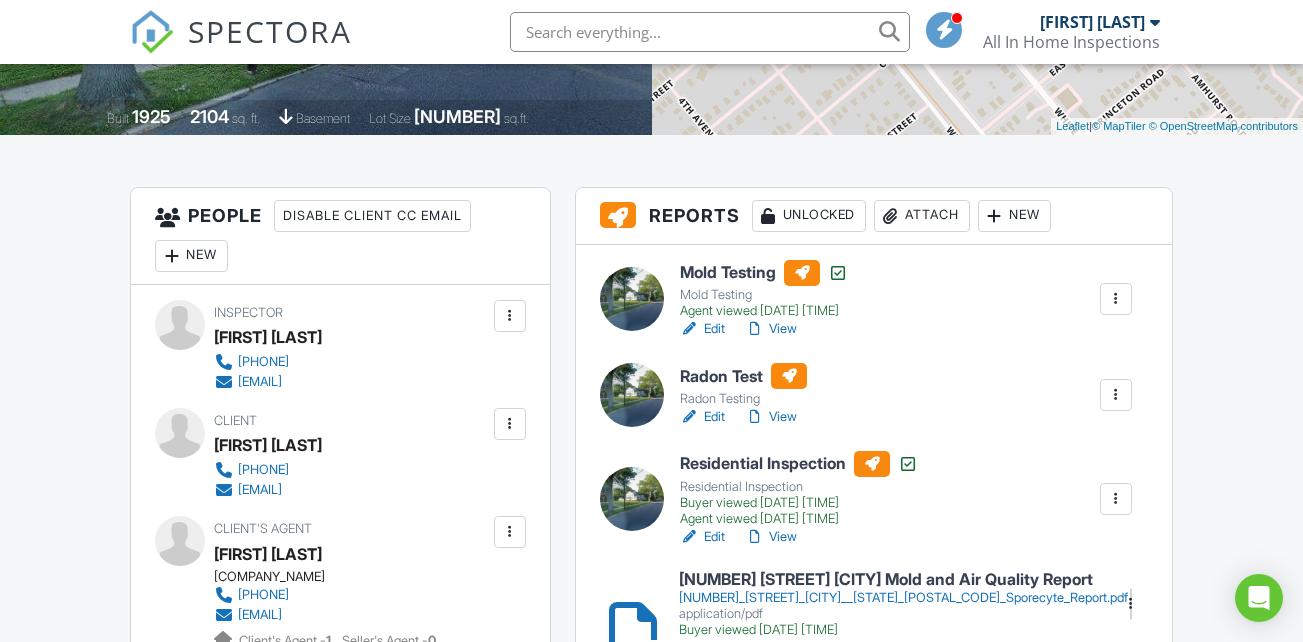 click on "Attach" at bounding box center [922, 216] 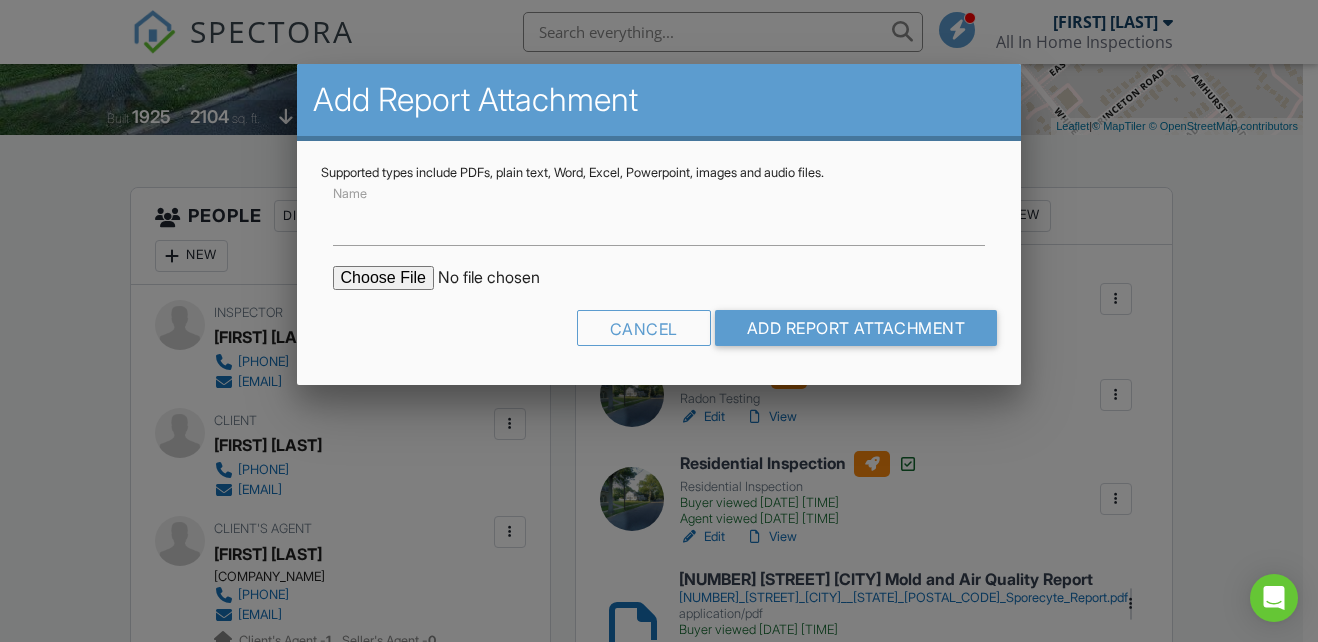 click at bounding box center (503, 278) 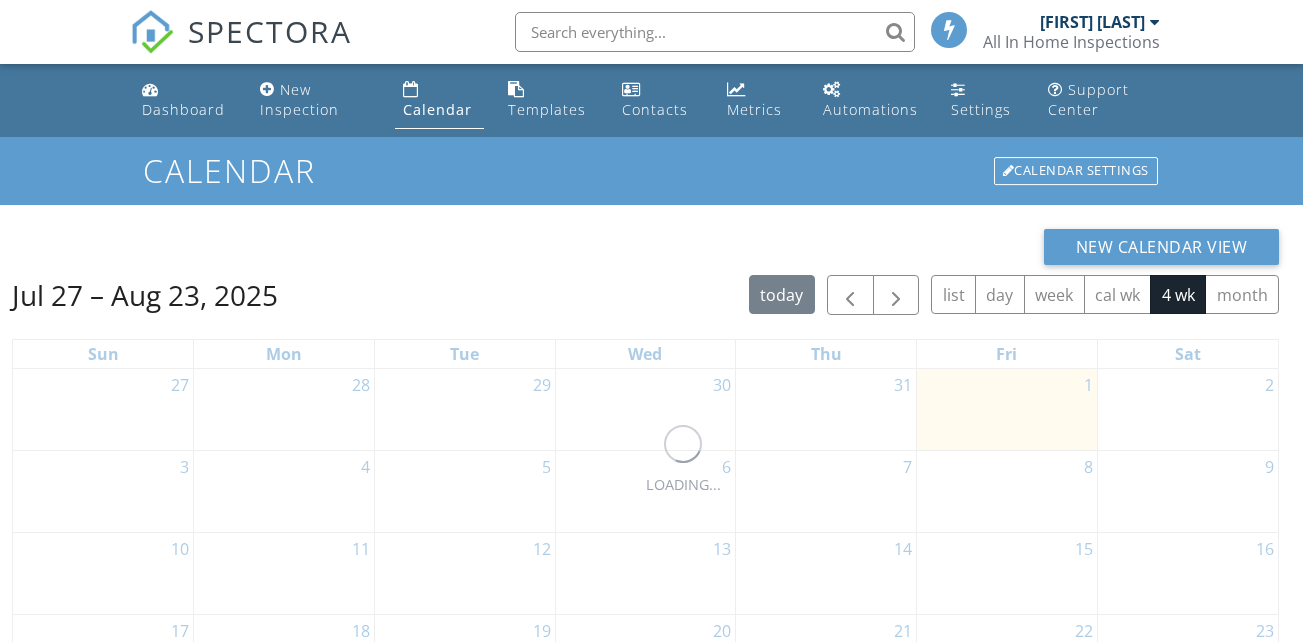 scroll, scrollTop: 0, scrollLeft: 0, axis: both 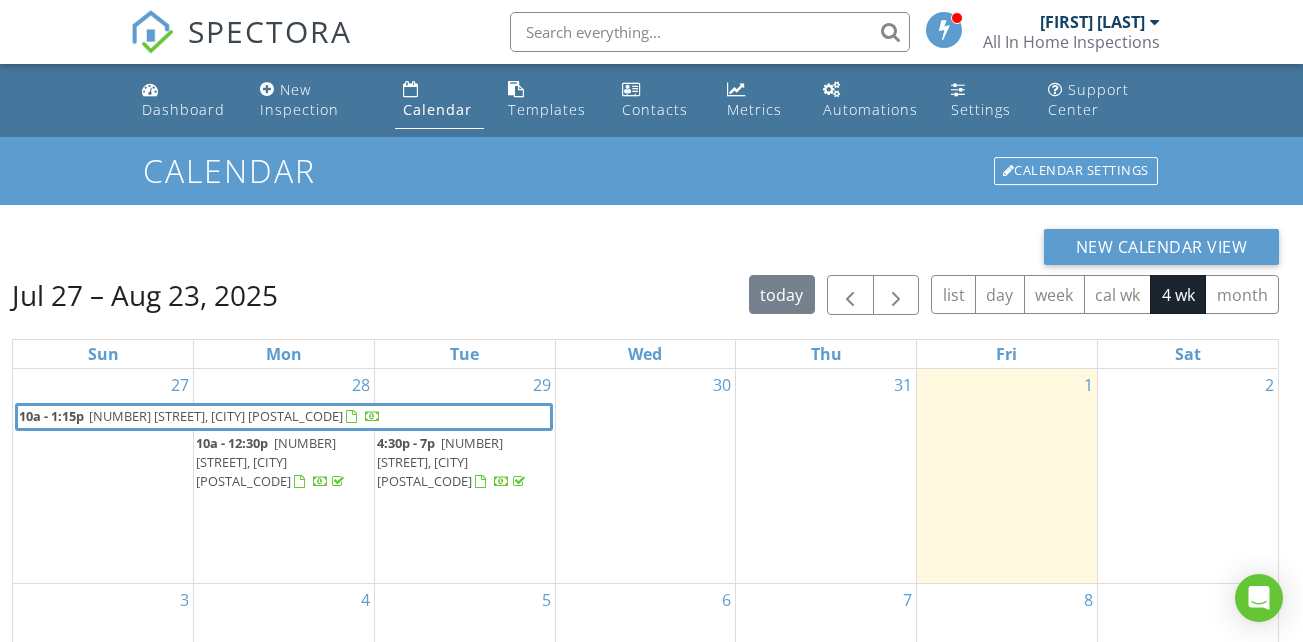 click on "[NUMBER] [STREET], [CITY] [POSTAL_CODE]" at bounding box center [216, 416] 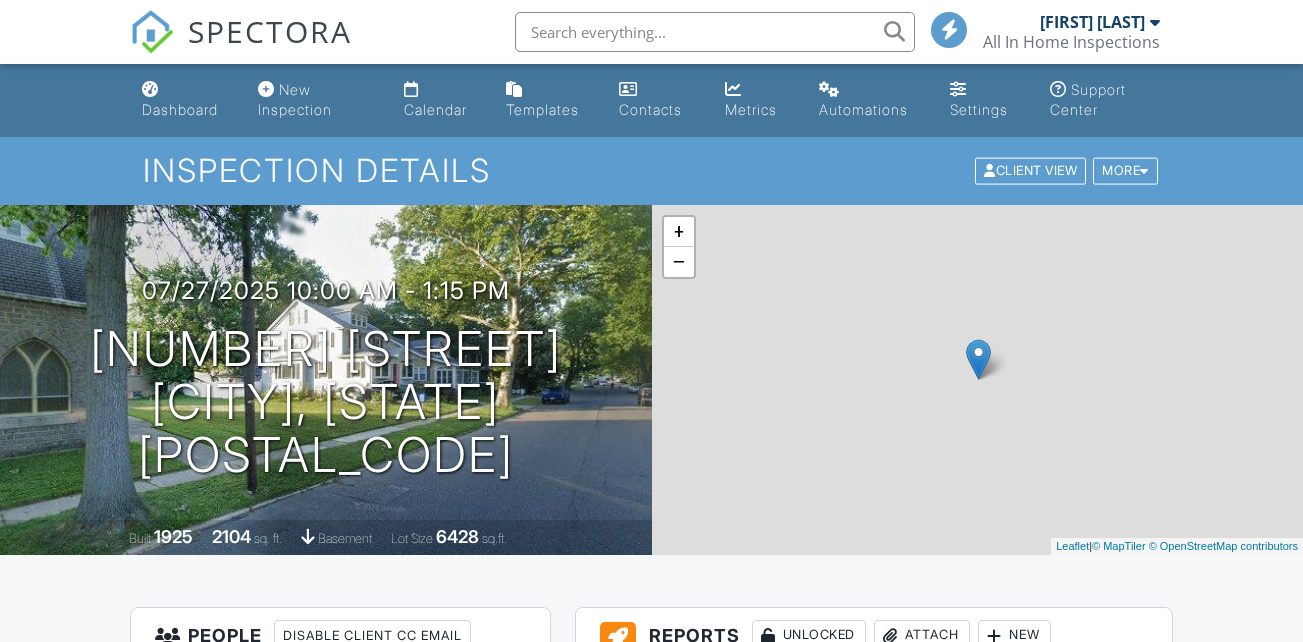 scroll, scrollTop: 0, scrollLeft: 0, axis: both 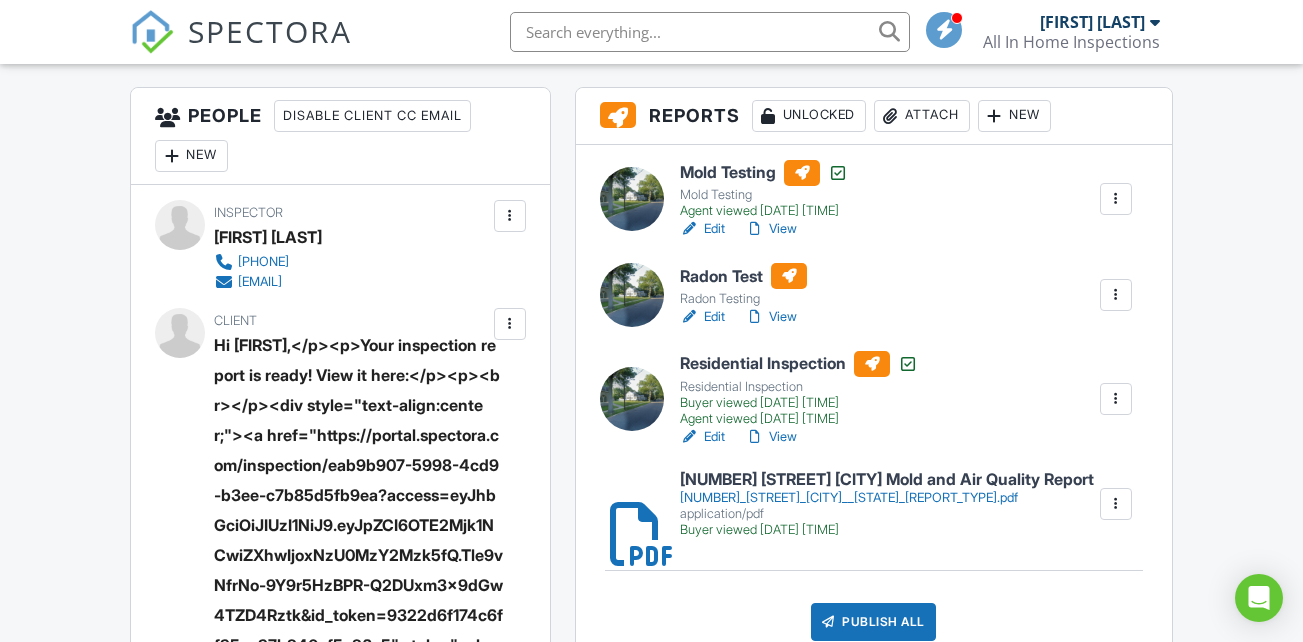 click on "Attach" at bounding box center (922, 116) 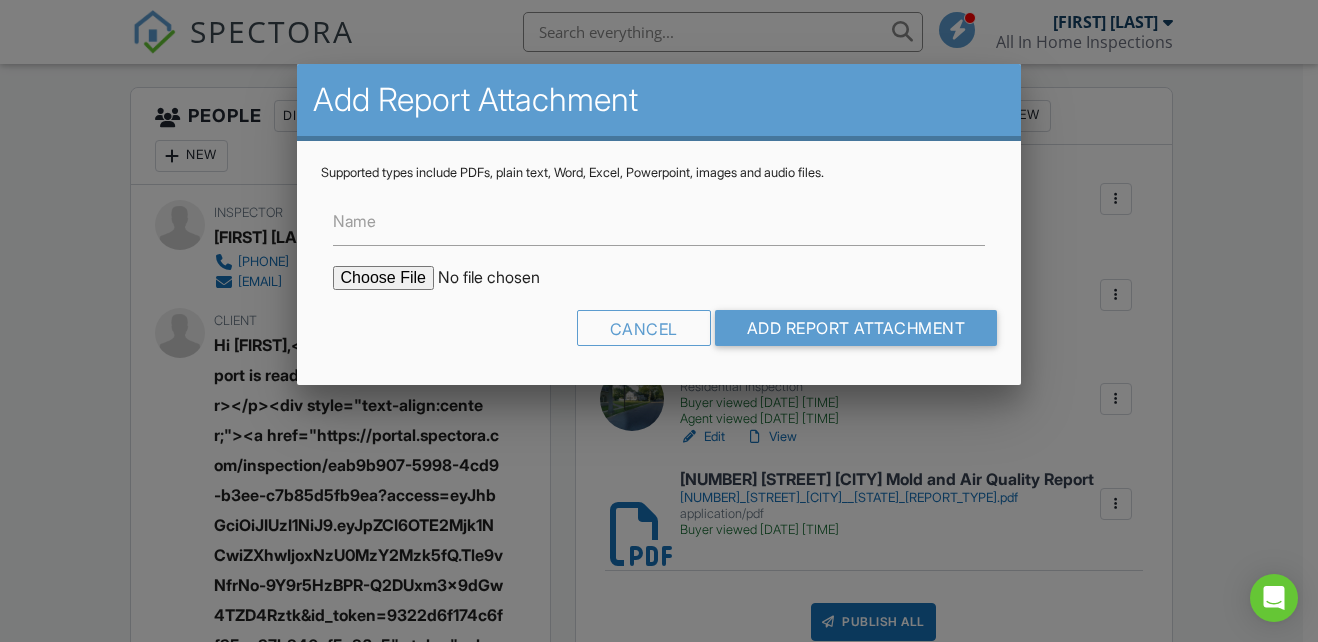 drag, startPoint x: 401, startPoint y: 280, endPoint x: 416, endPoint y: 267, distance: 19.849434 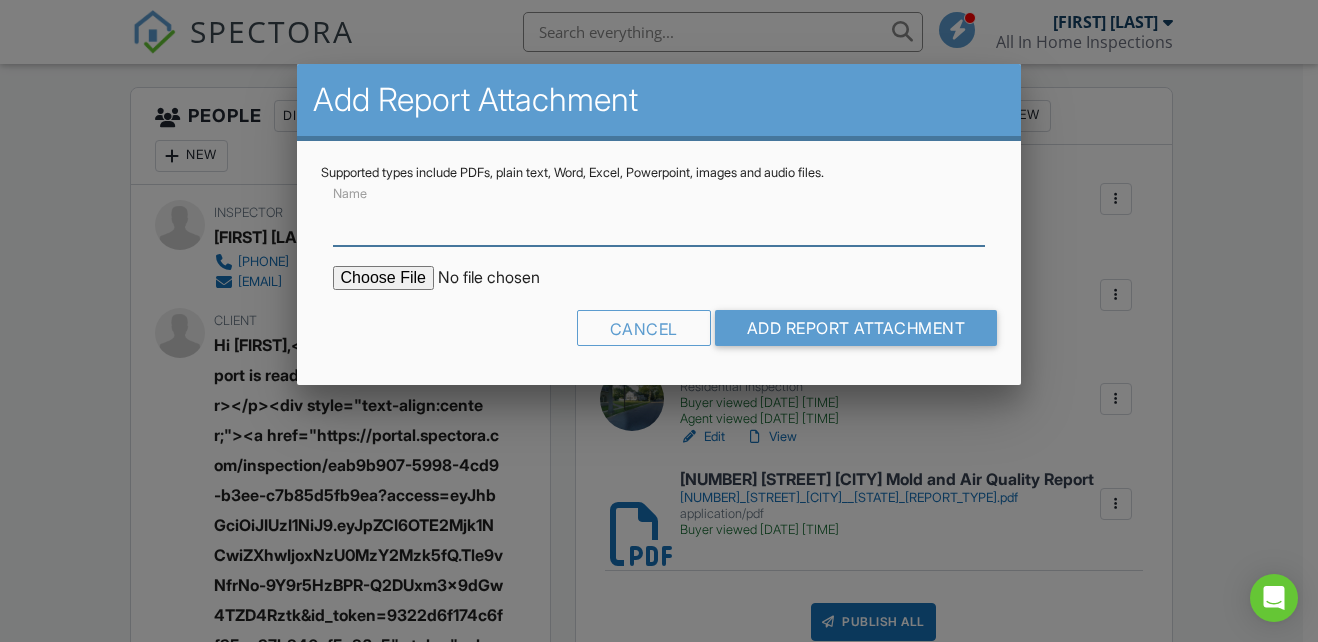 click on "Name" at bounding box center (659, 221) 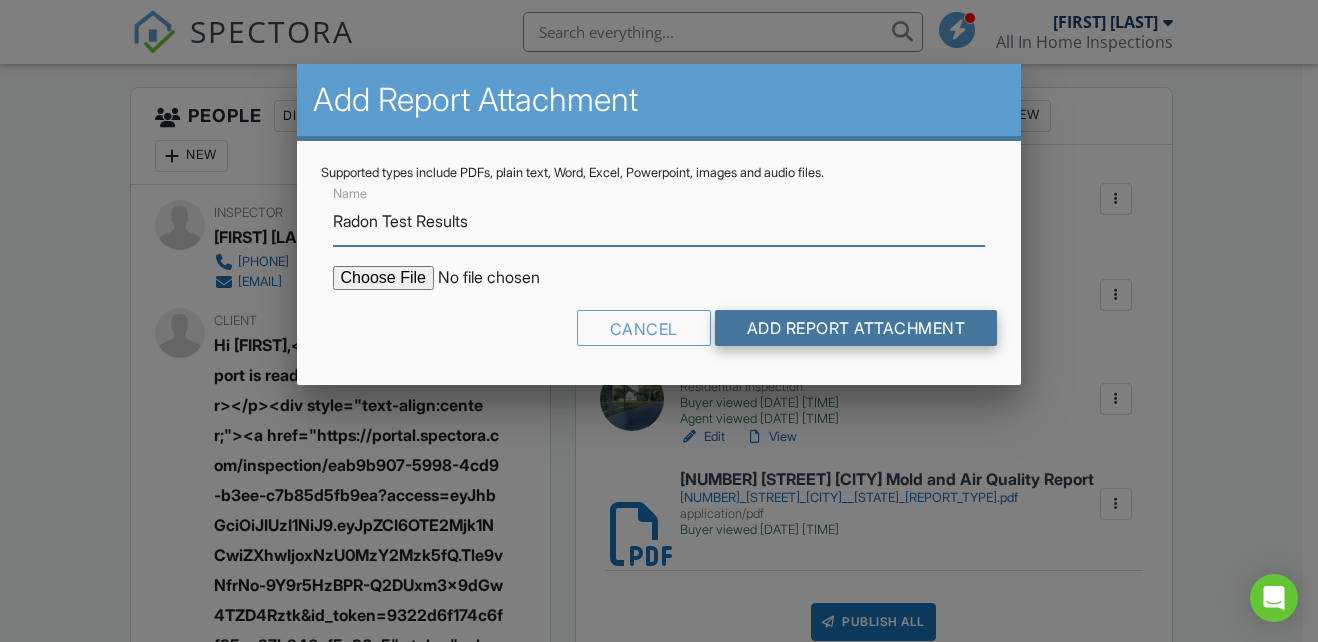 type on "Radon Test Results" 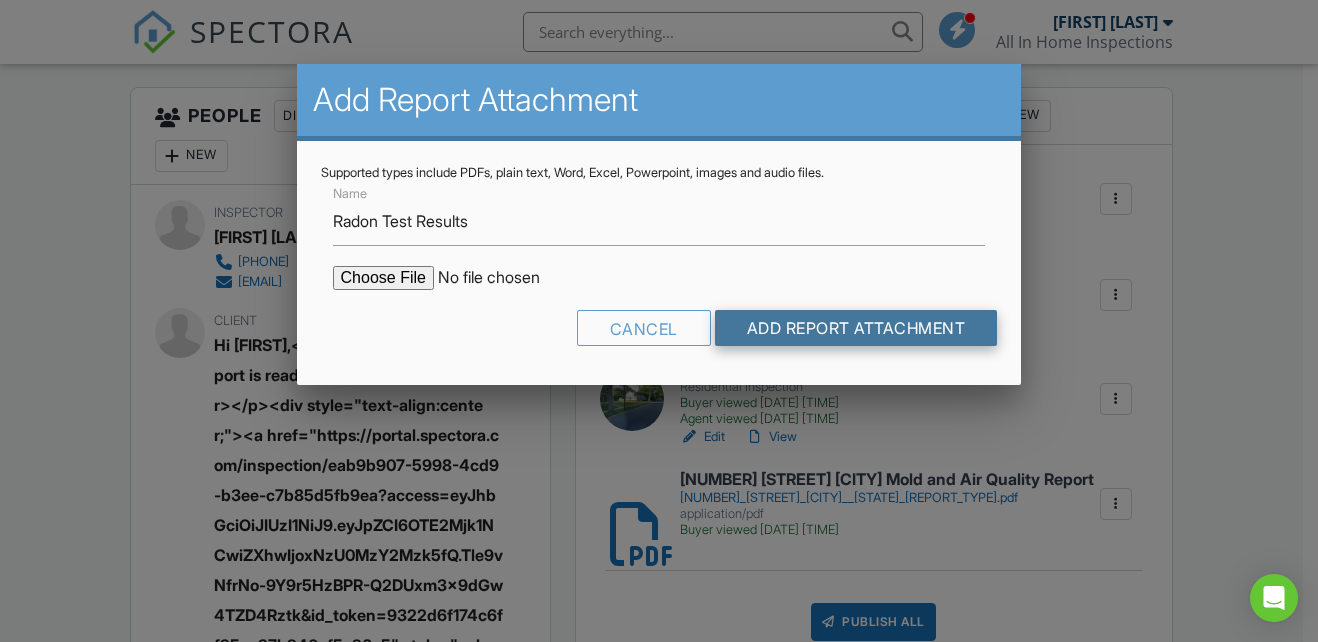 click on "Add Report Attachment" at bounding box center [856, 328] 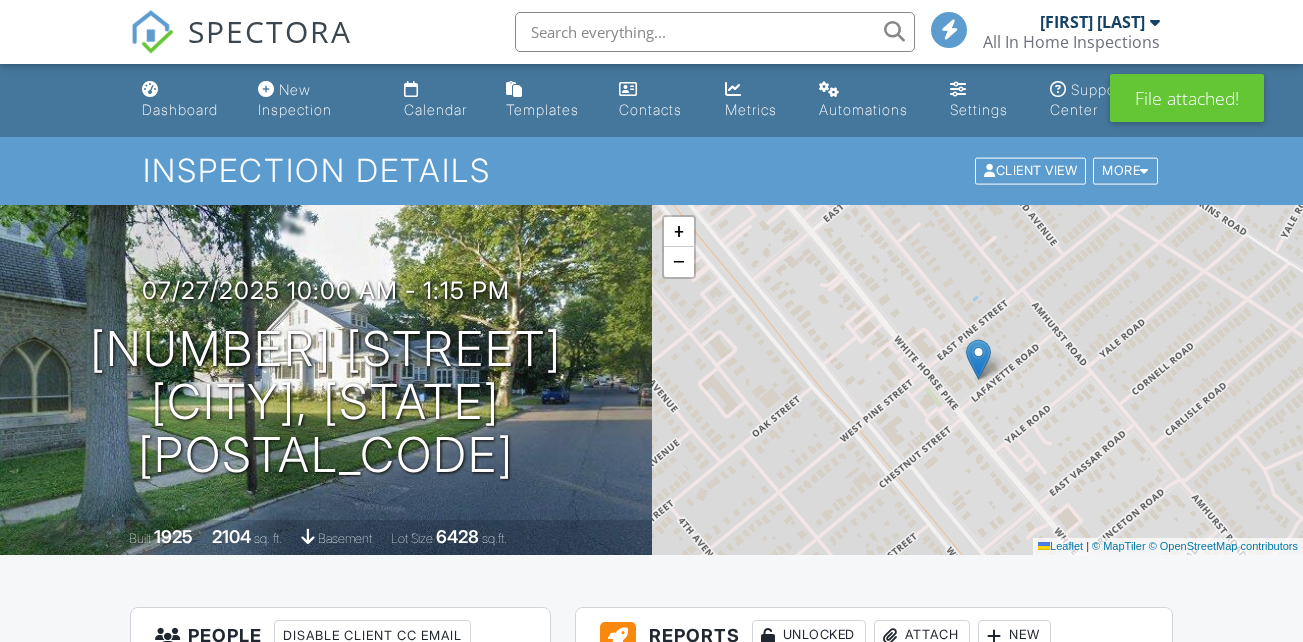 scroll, scrollTop: 0, scrollLeft: 0, axis: both 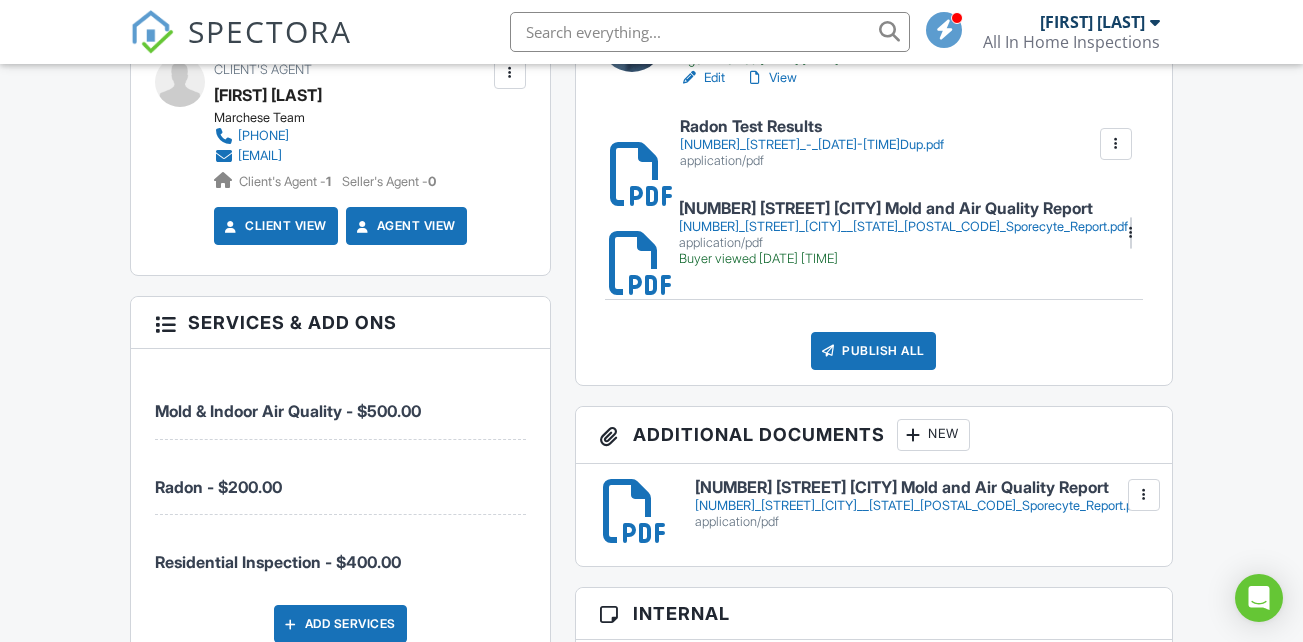 click at bounding box center [1144, 495] 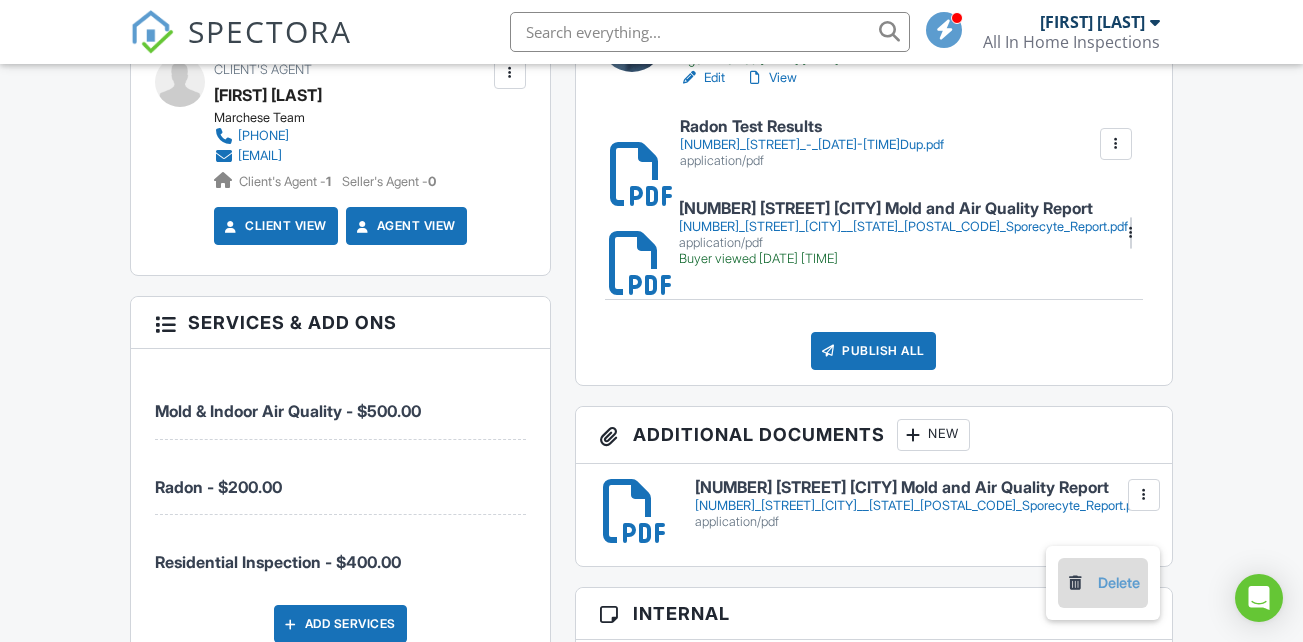 click on "Delete" at bounding box center (1103, 583) 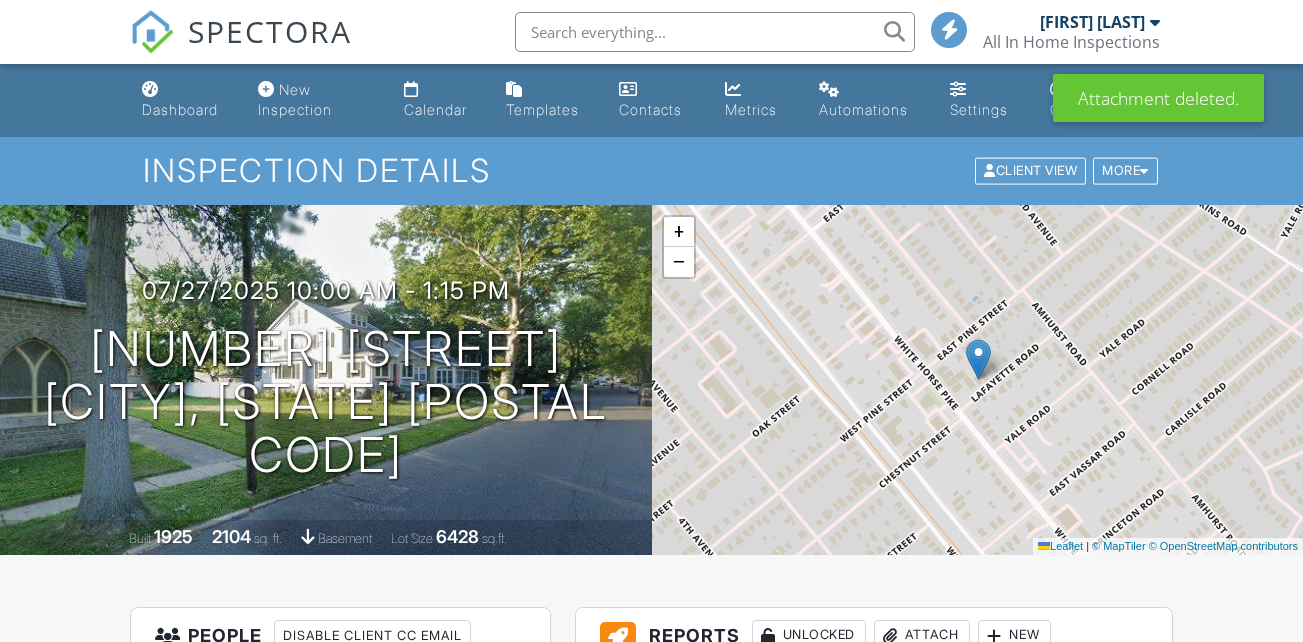 scroll, scrollTop: 0, scrollLeft: 0, axis: both 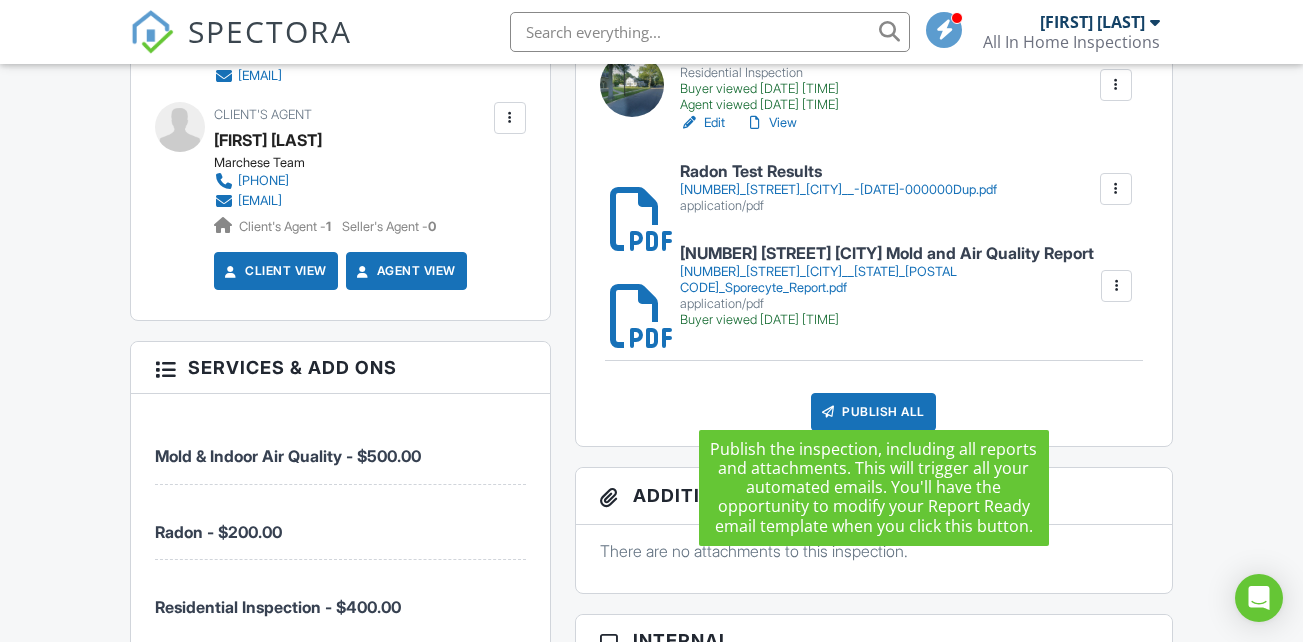 click on "Publish All" at bounding box center [873, 412] 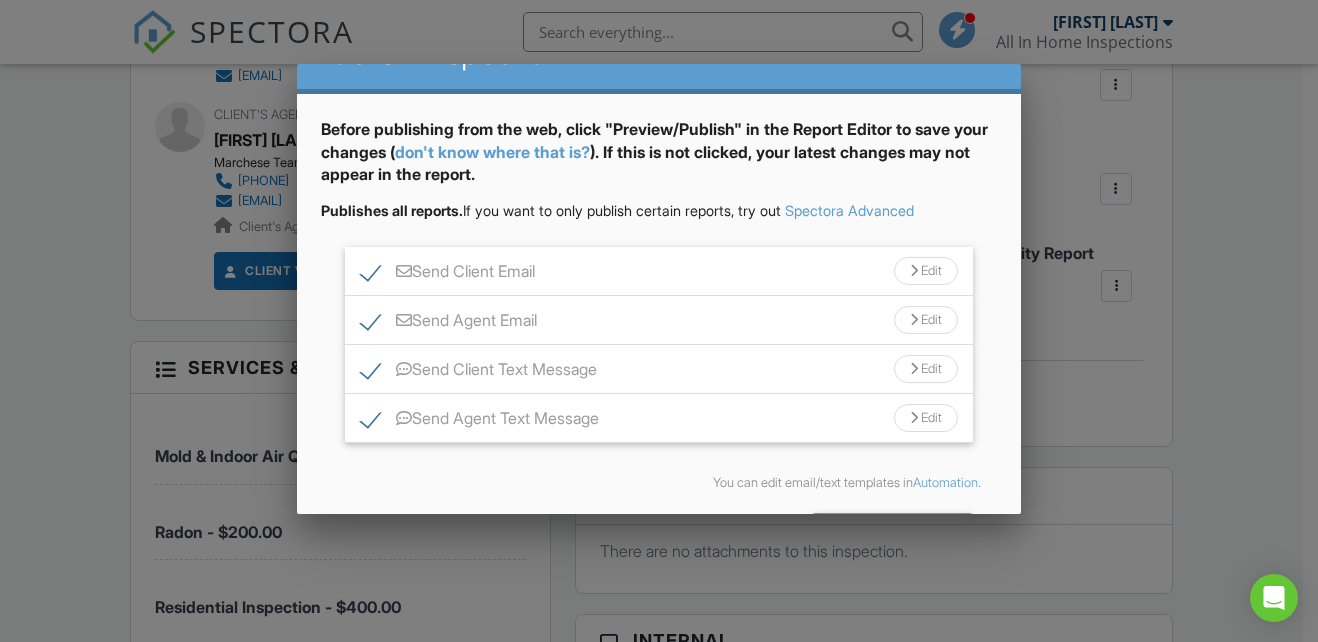 scroll, scrollTop: 120, scrollLeft: 0, axis: vertical 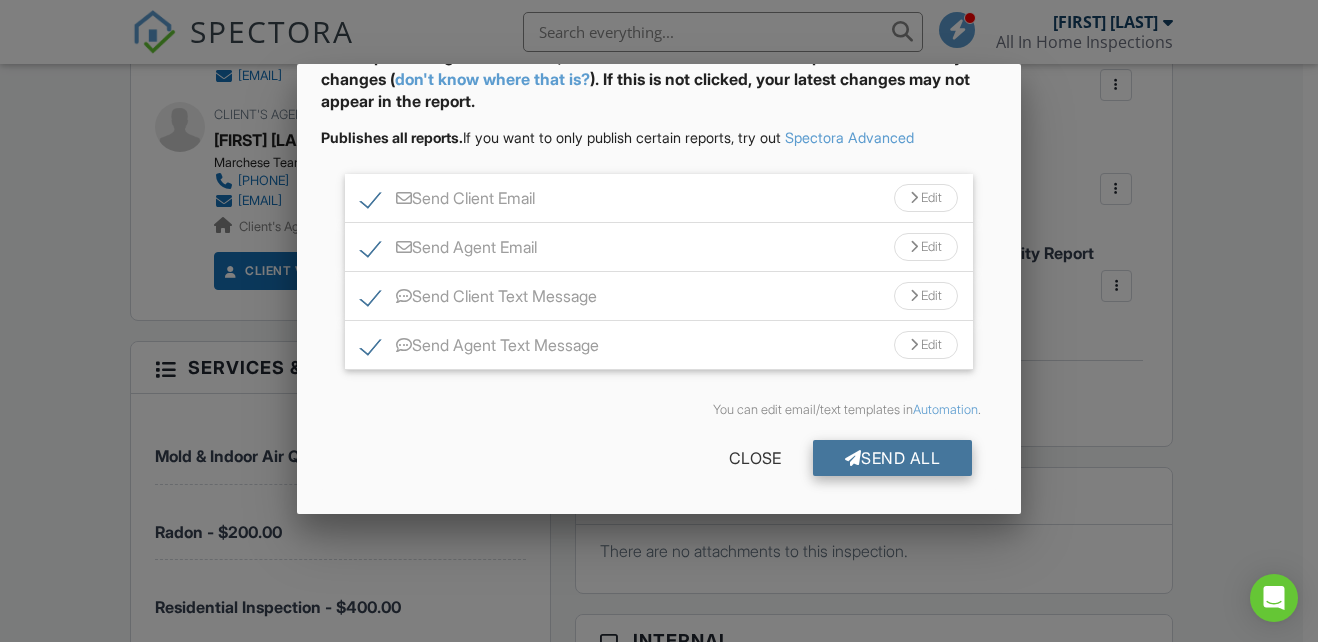 click on "Send All" at bounding box center [893, 458] 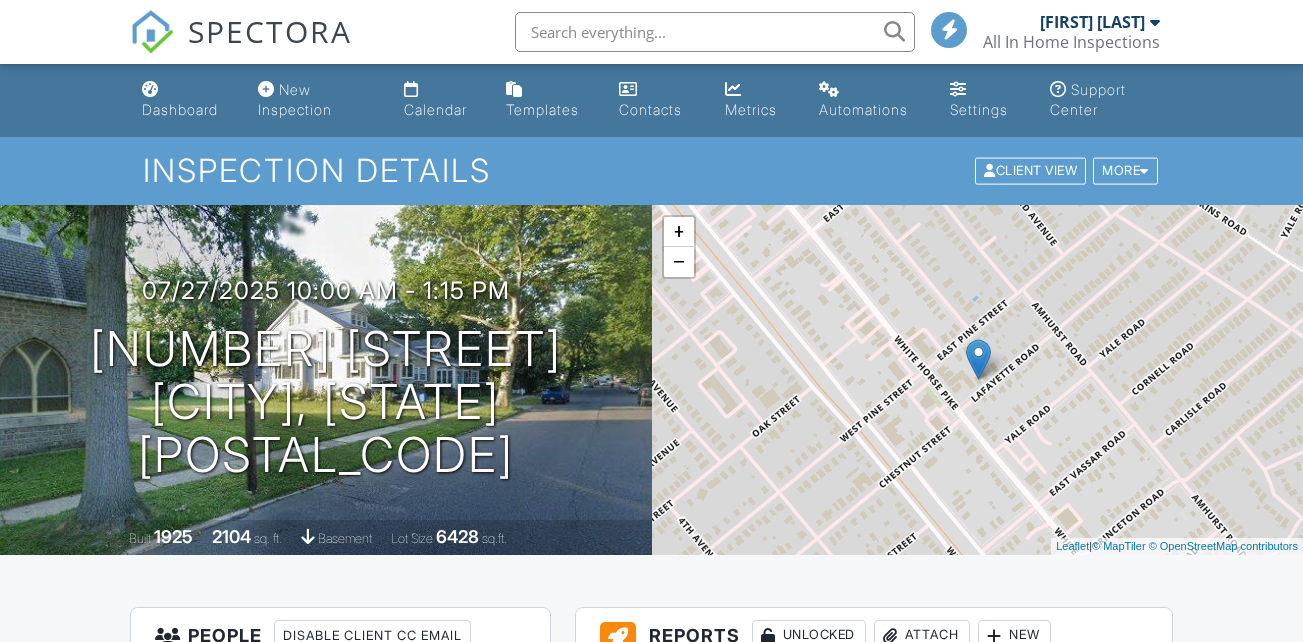 scroll, scrollTop: 834, scrollLeft: 0, axis: vertical 